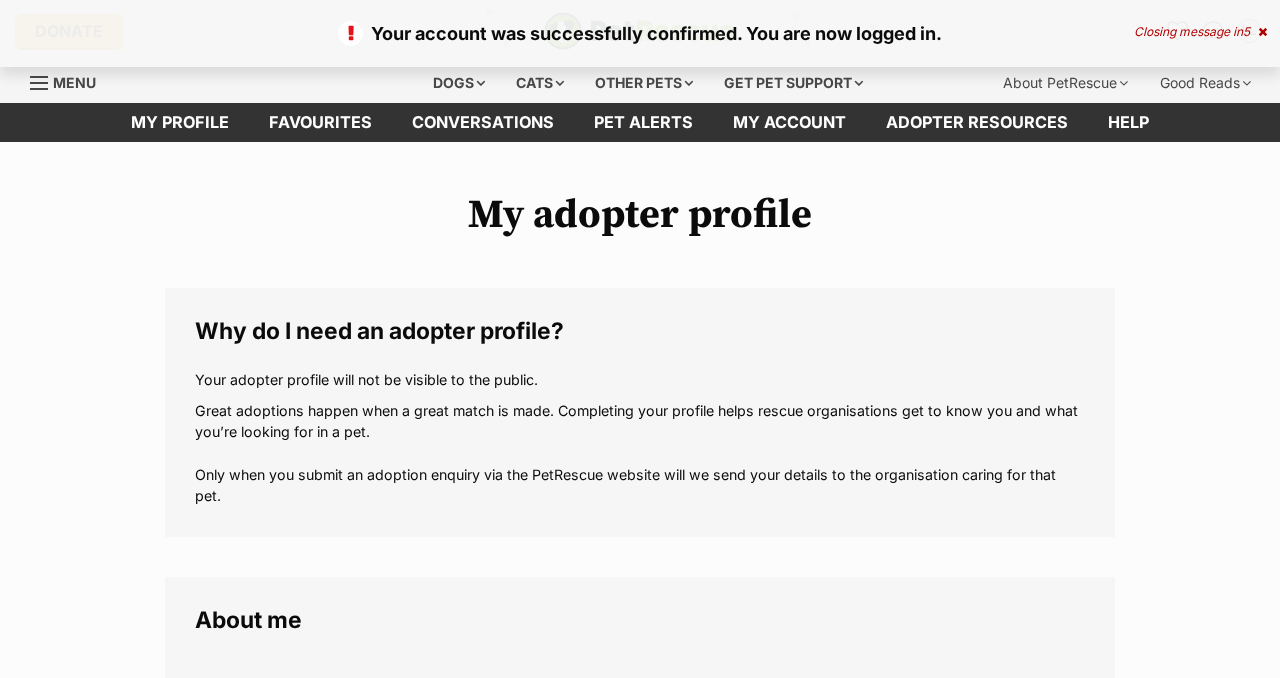 scroll, scrollTop: 0, scrollLeft: 0, axis: both 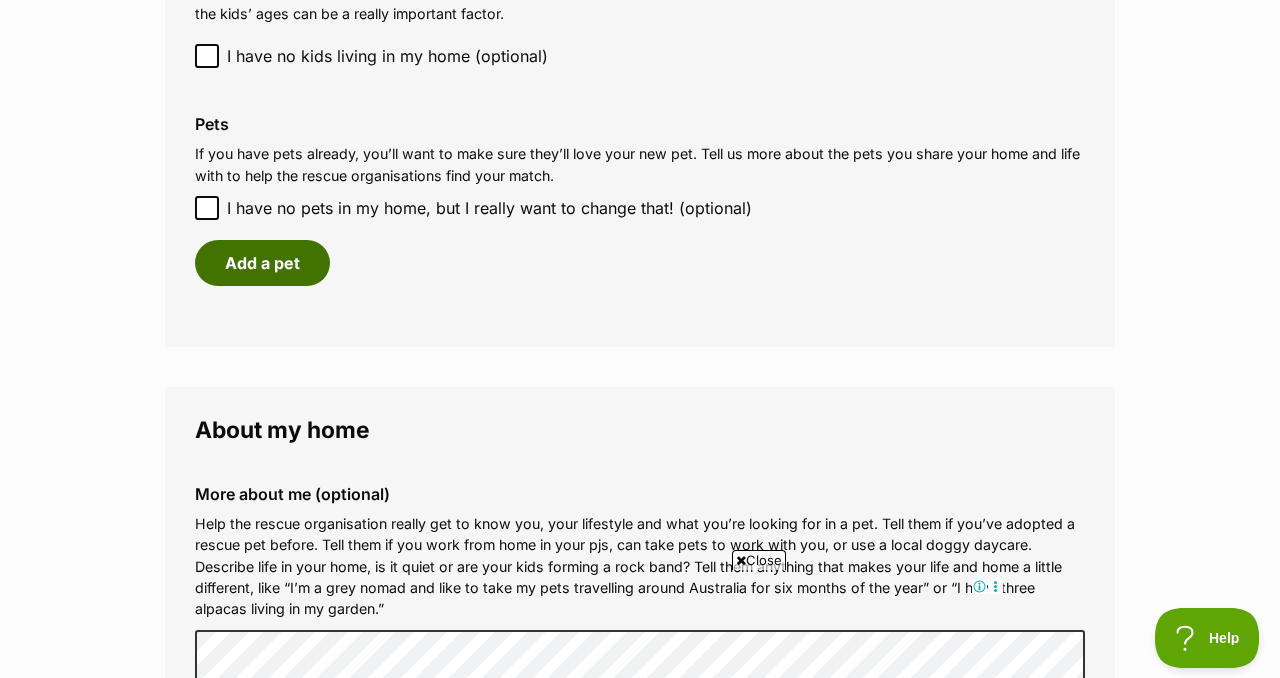 click on "Add a pet" at bounding box center [262, 263] 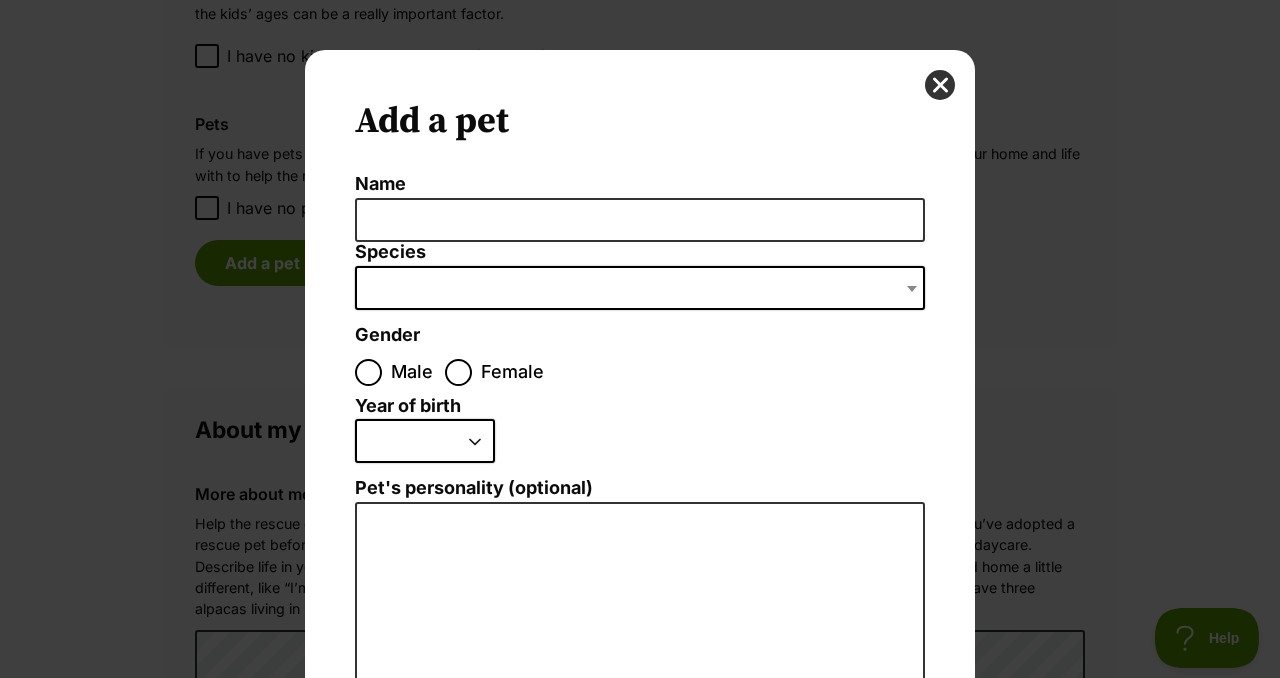 scroll, scrollTop: 0, scrollLeft: 0, axis: both 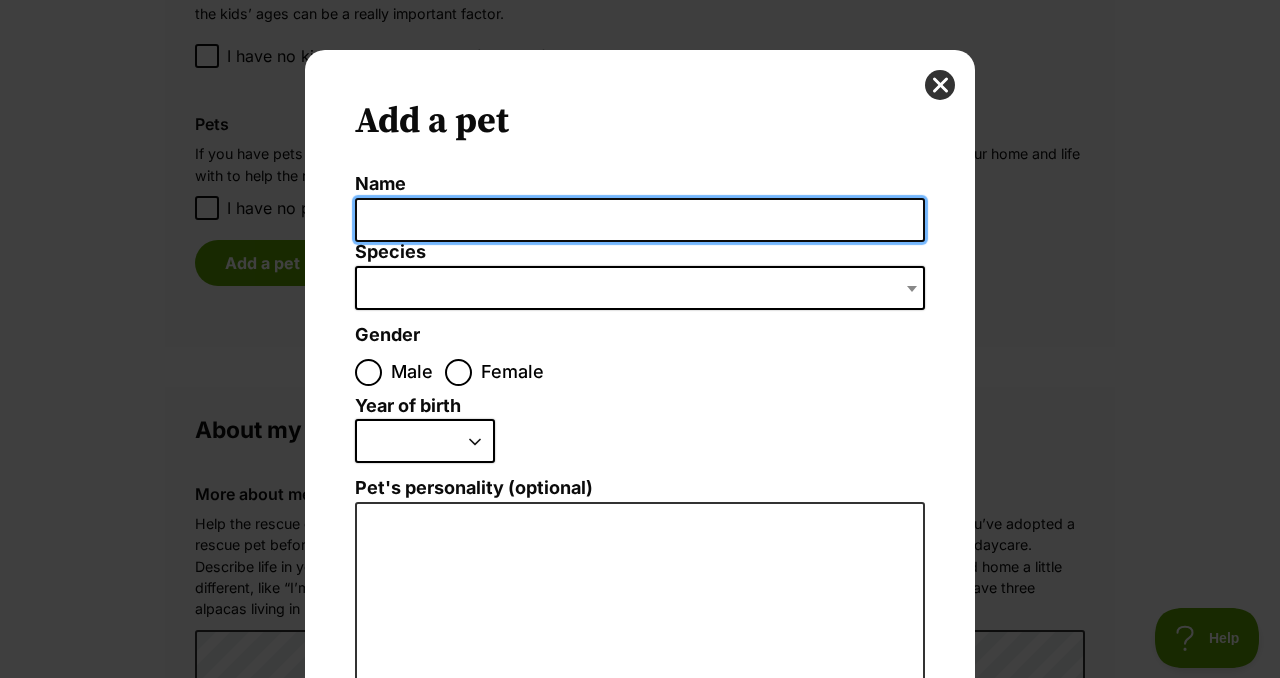 click on "Name" at bounding box center [640, 220] 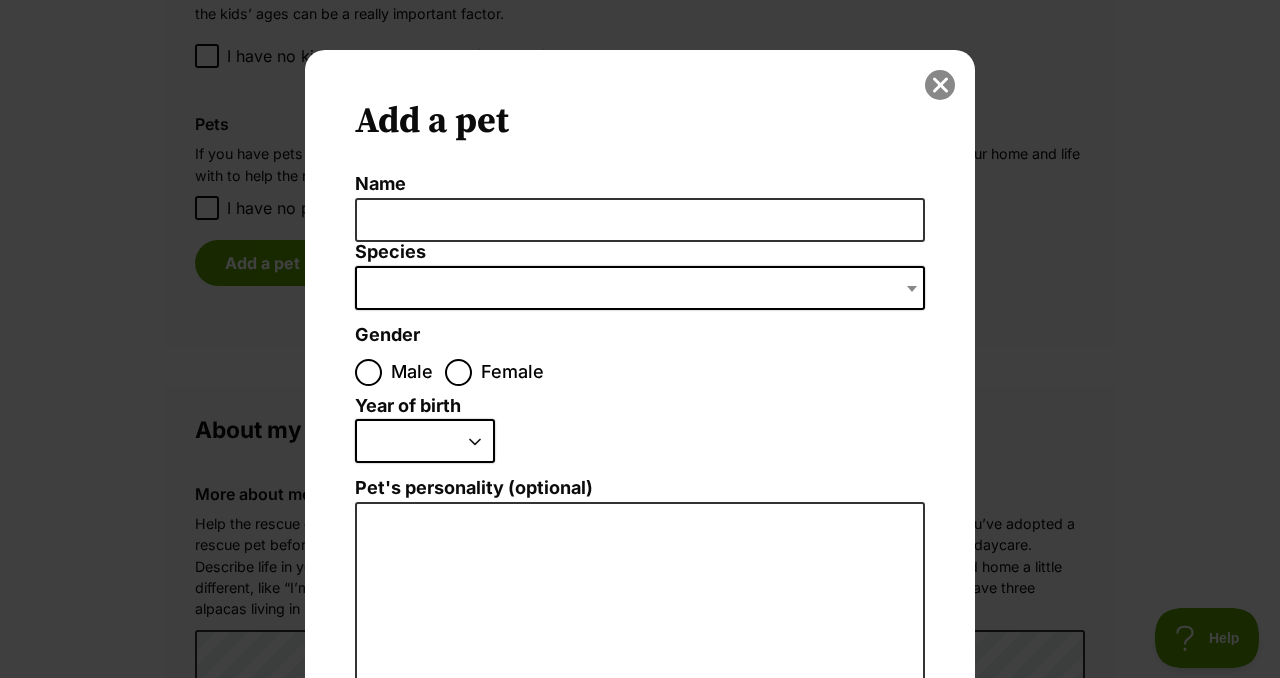 click at bounding box center [940, 85] 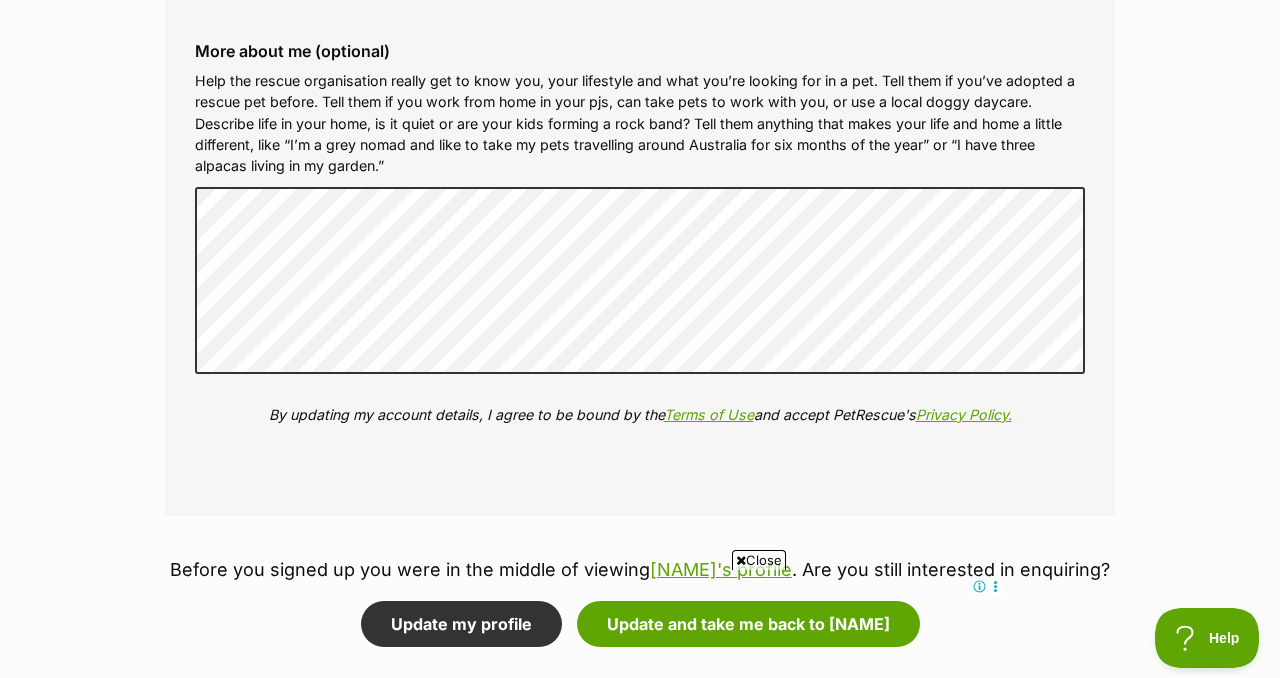 scroll, scrollTop: 2234, scrollLeft: 0, axis: vertical 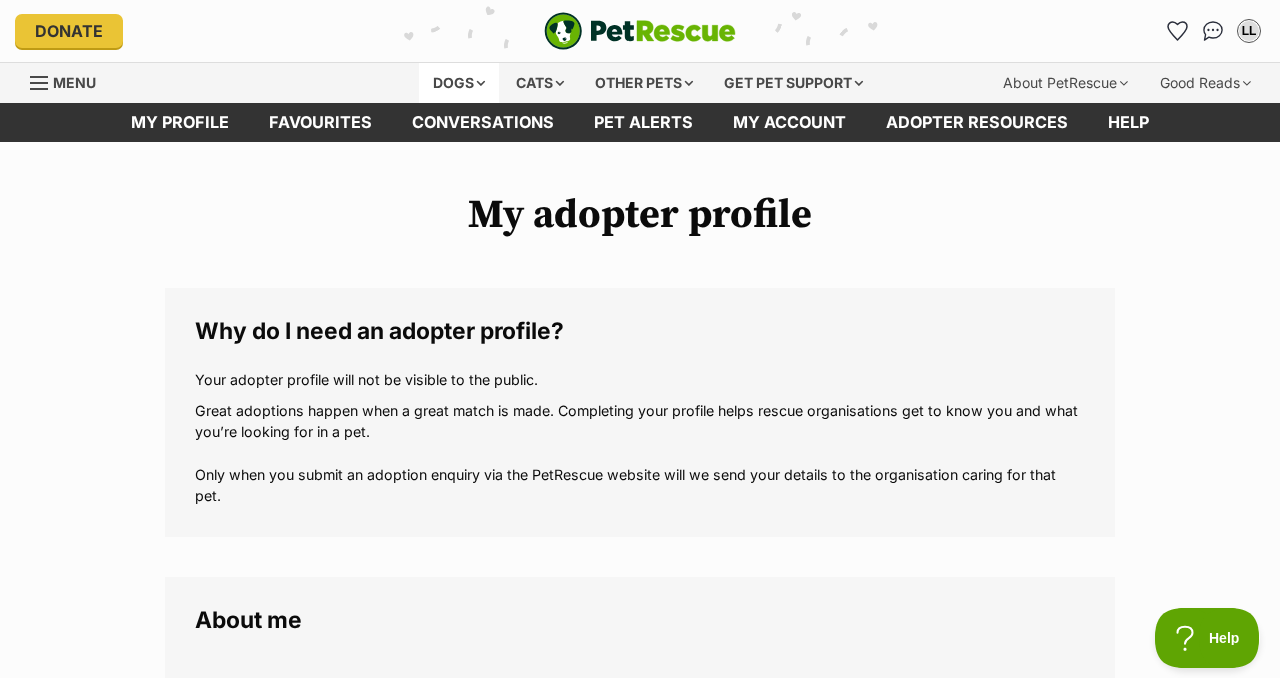 click on "Dogs" at bounding box center (459, 83) 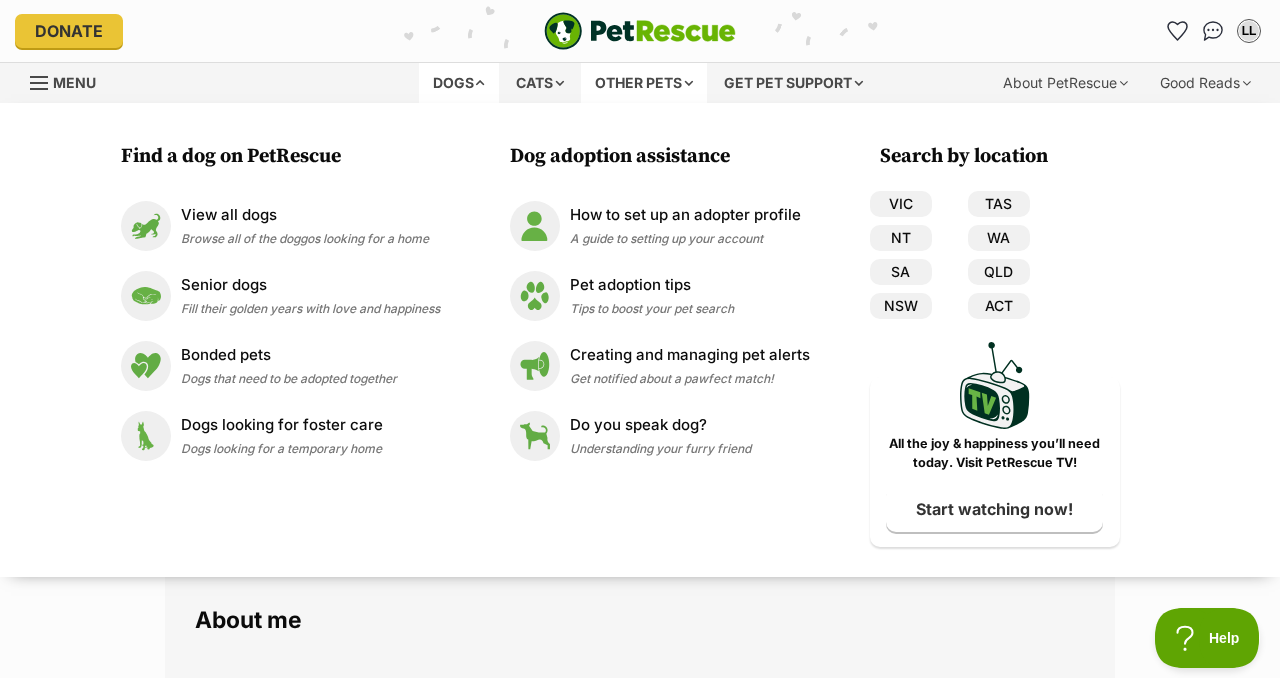 click on "Other pets" at bounding box center [644, 83] 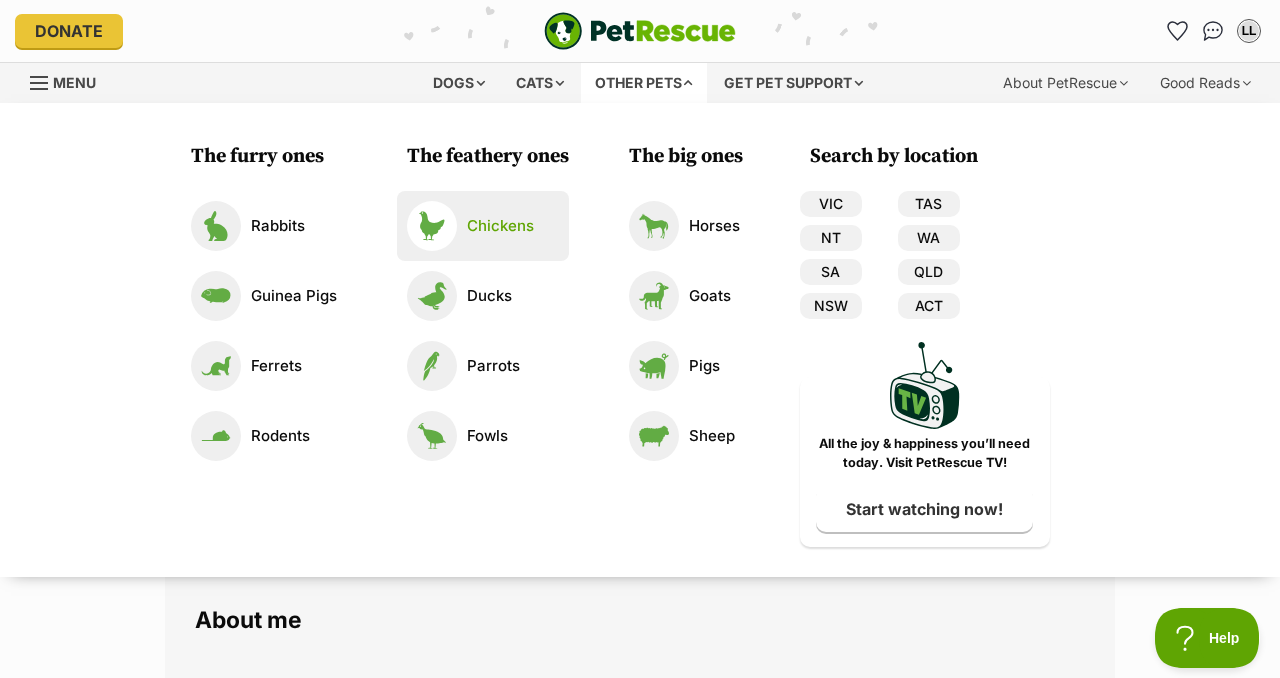 scroll, scrollTop: 0, scrollLeft: 0, axis: both 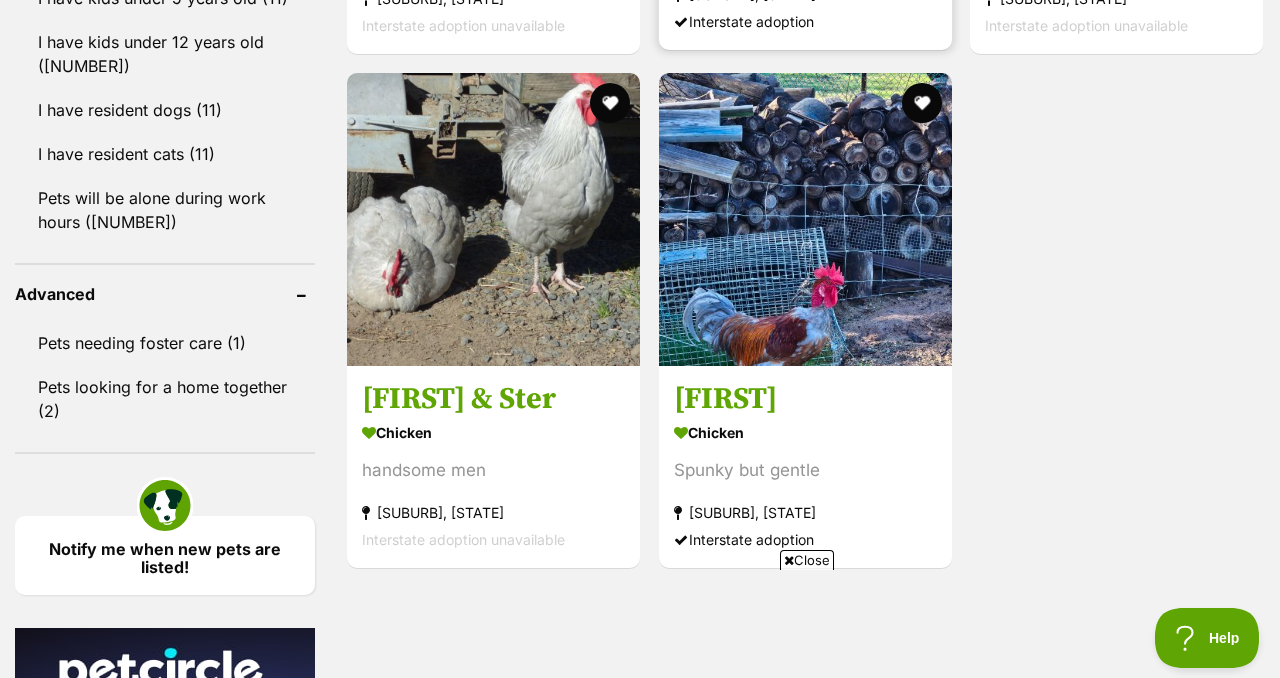 click on "Riff Raff" at bounding box center [805, 399] 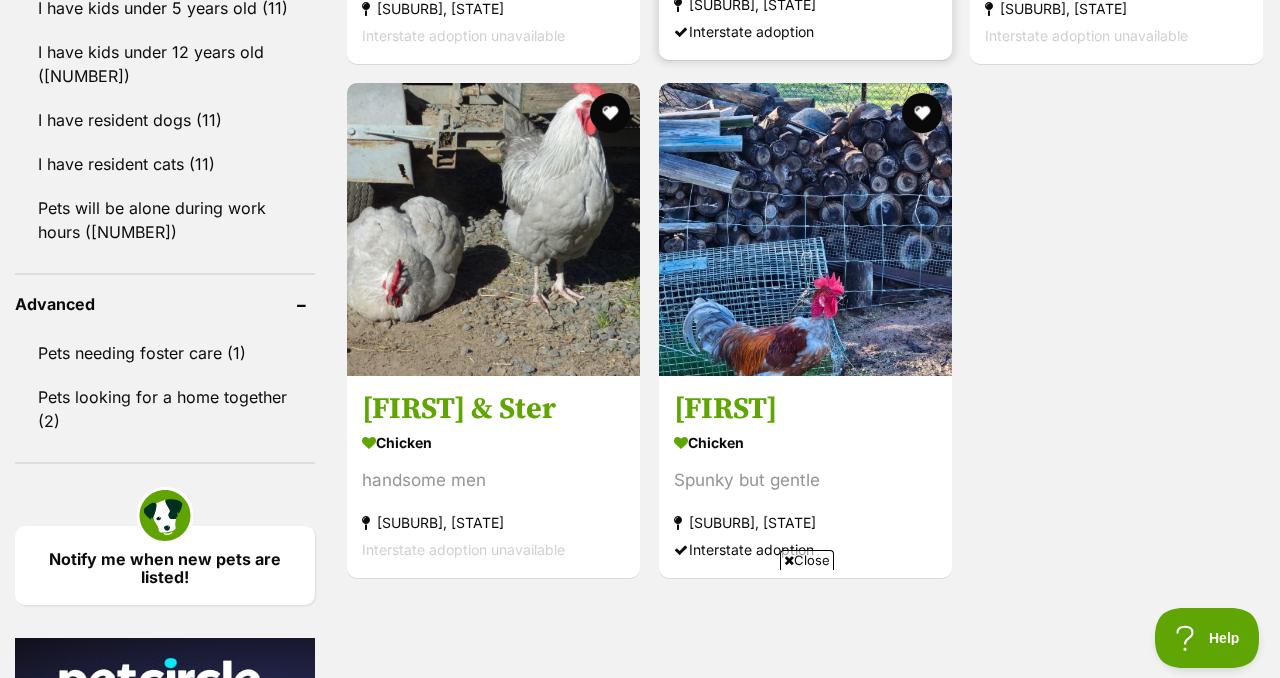 scroll, scrollTop: 2526, scrollLeft: 0, axis: vertical 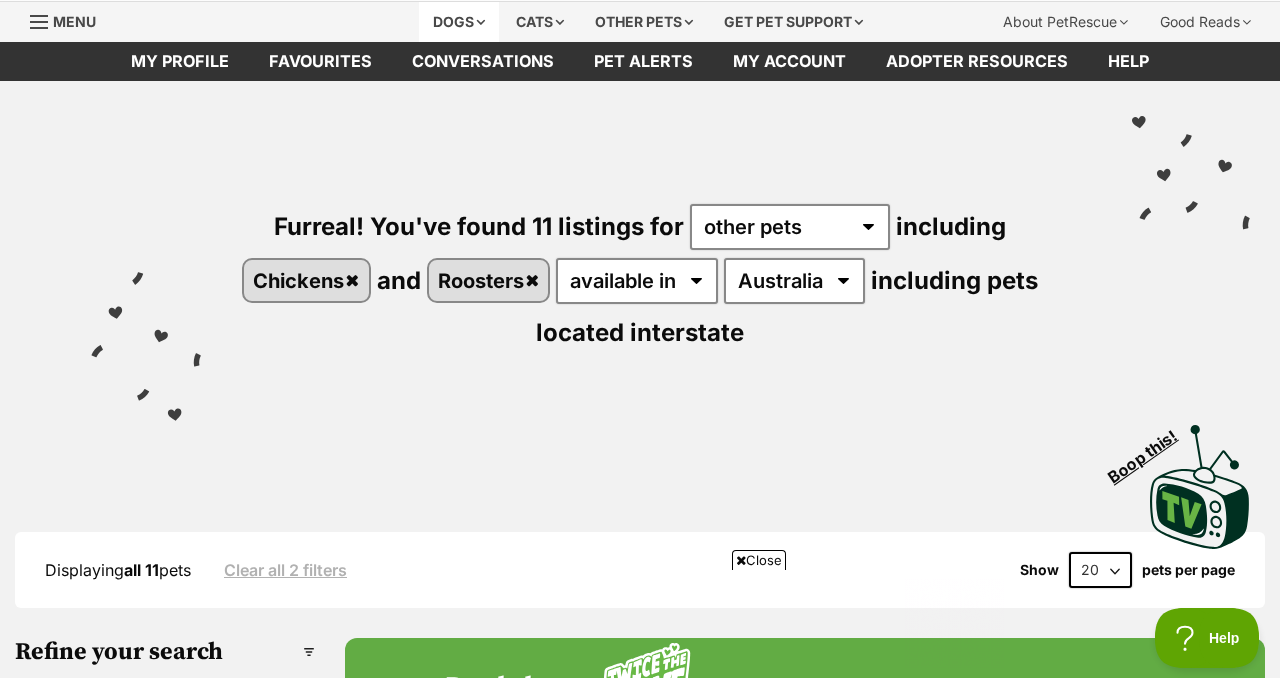 click on "Dogs" at bounding box center (459, 22) 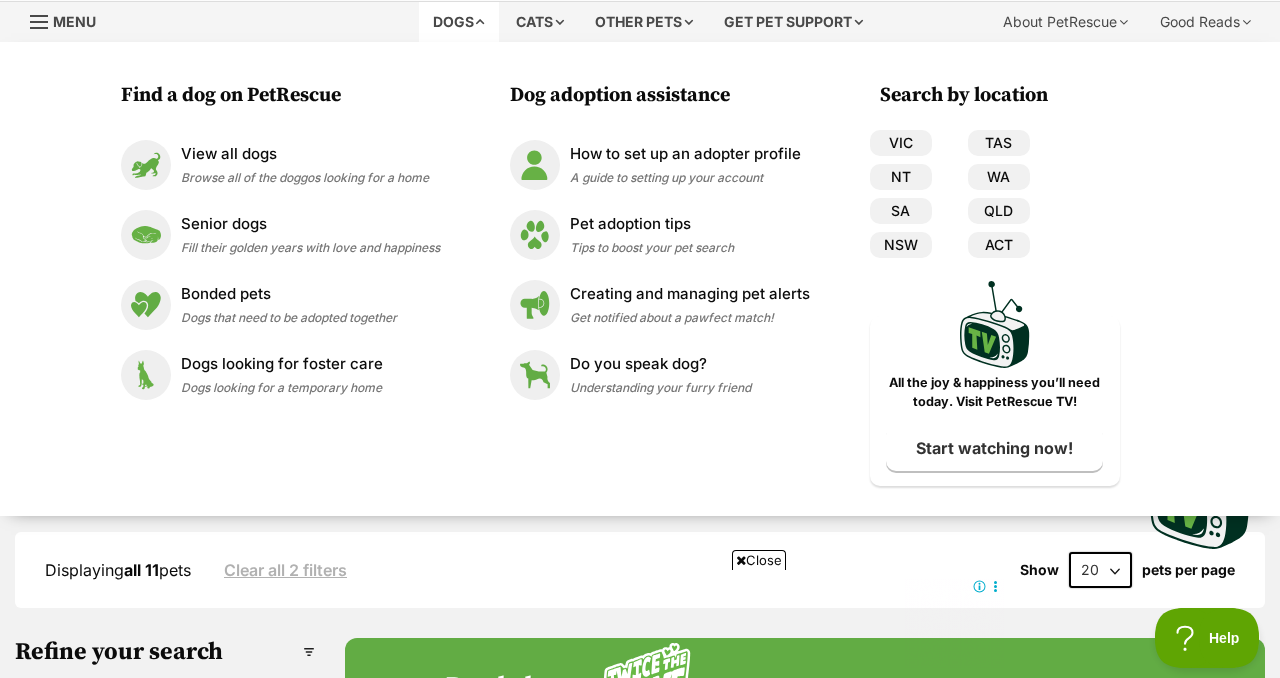 click on "Dogs" at bounding box center (459, 22) 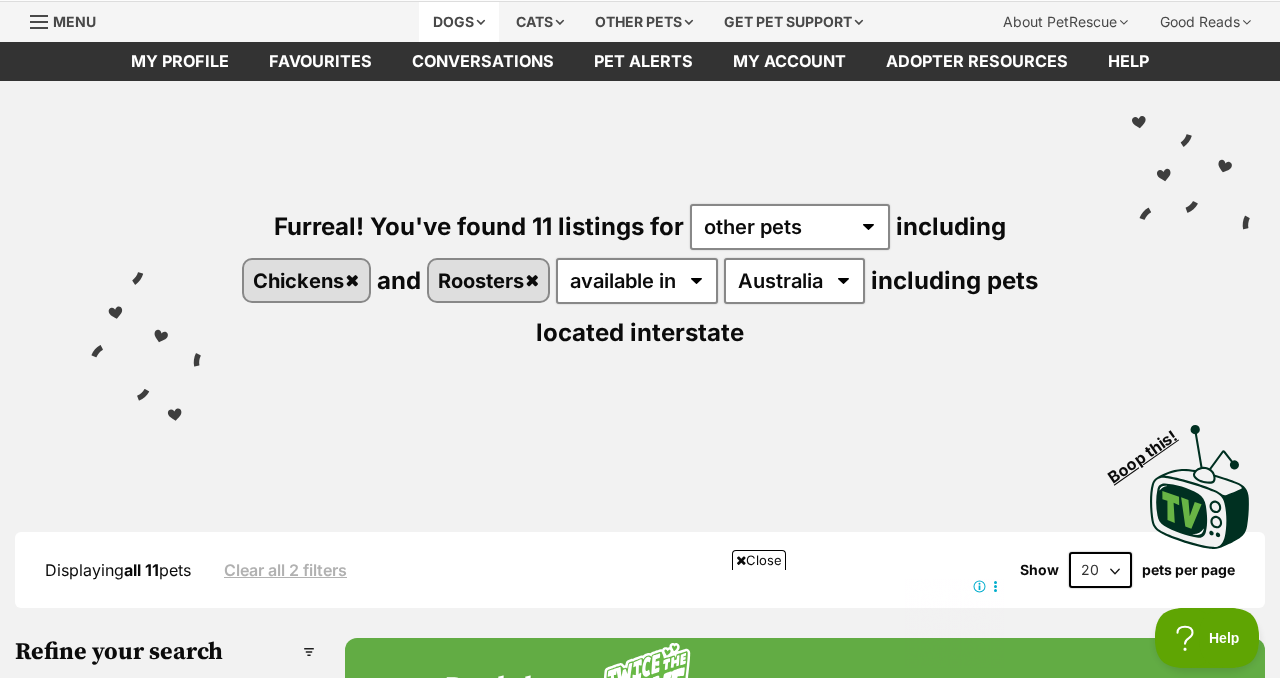 click on "Dogs" at bounding box center (459, 22) 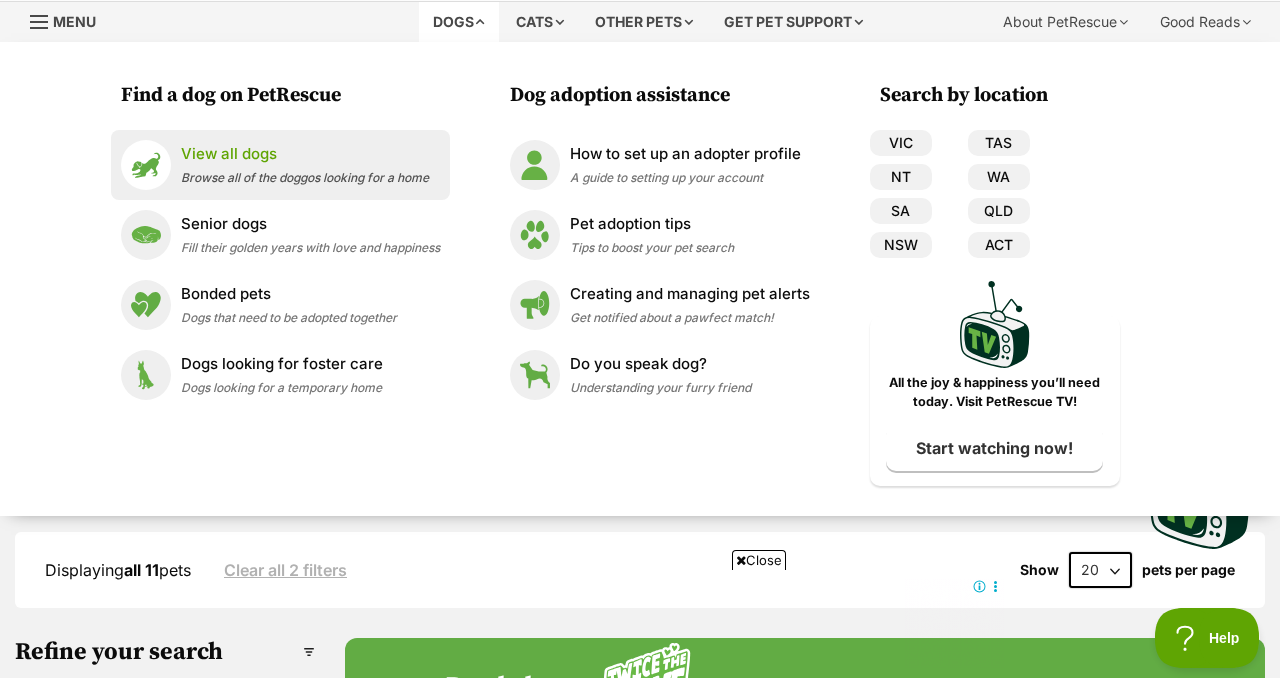 click on "View all dogs" at bounding box center [305, 154] 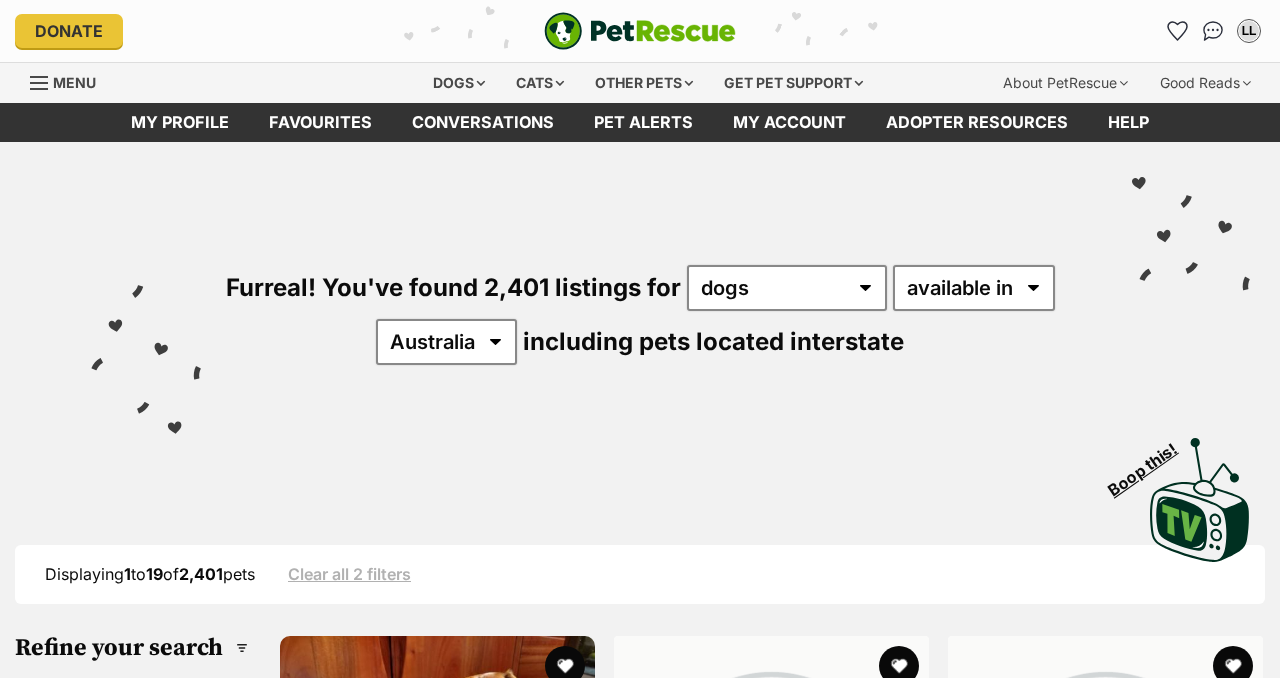 scroll, scrollTop: 0, scrollLeft: 0, axis: both 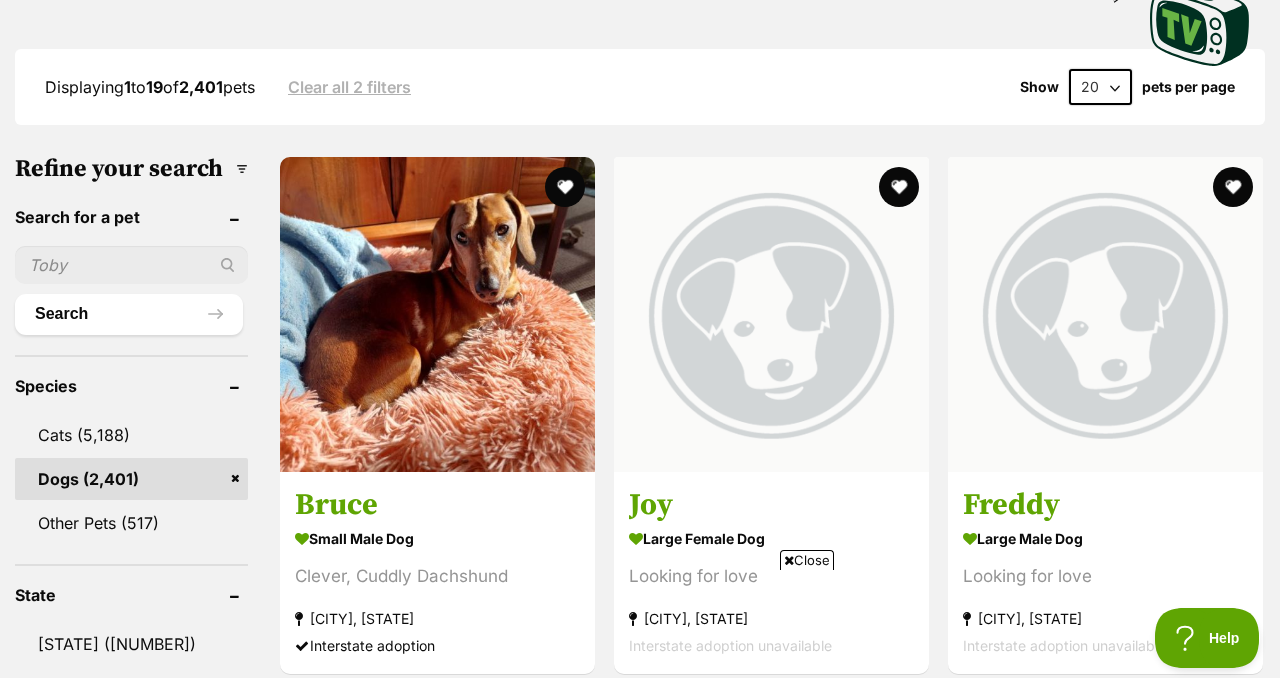 click at bounding box center (131, 265) 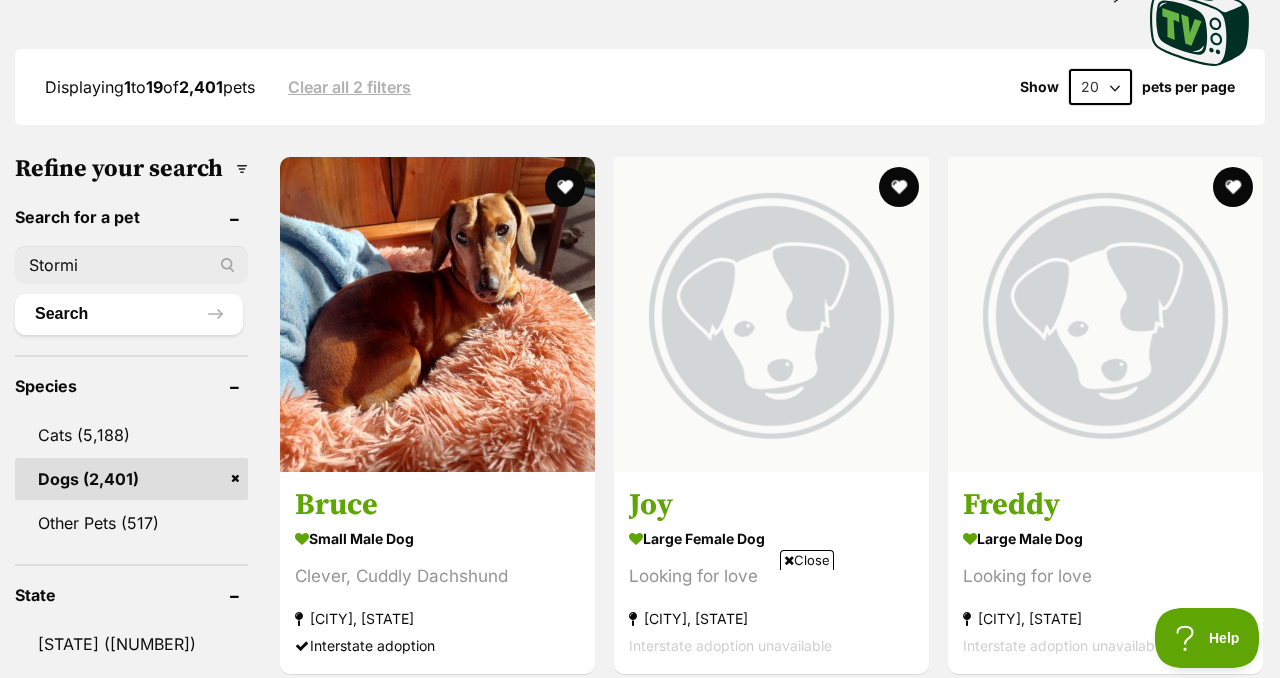 type on "Stormi" 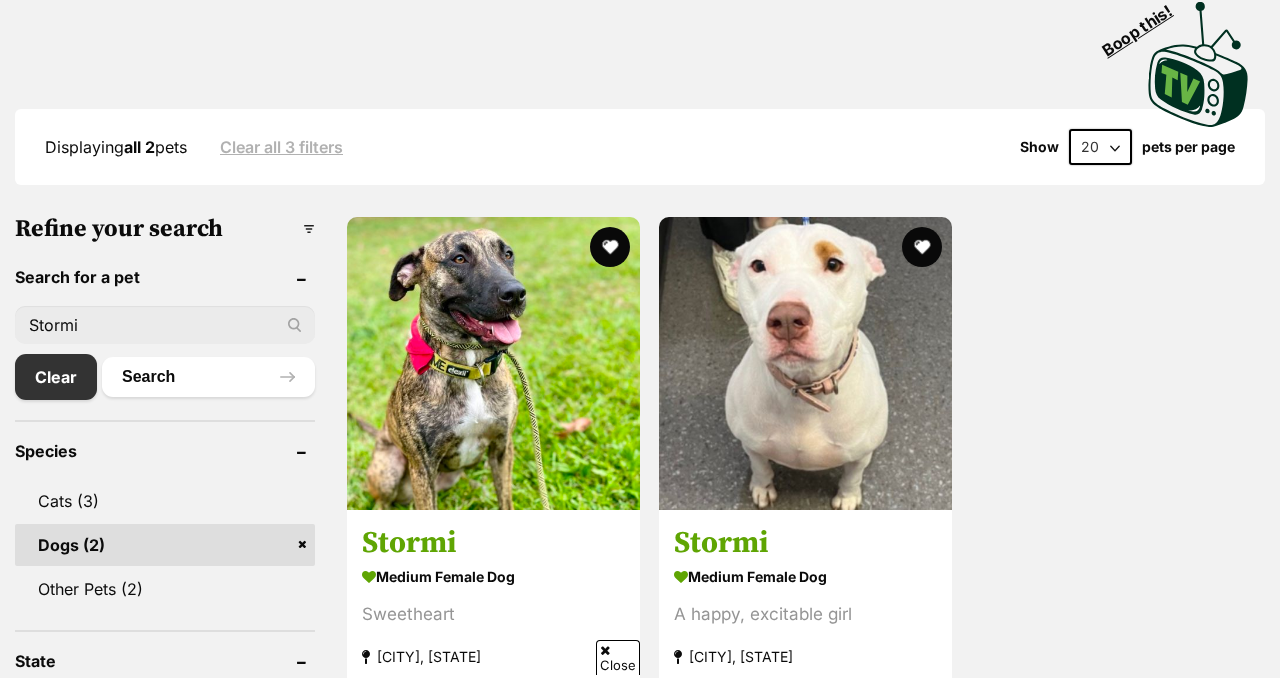 scroll, scrollTop: 442, scrollLeft: 0, axis: vertical 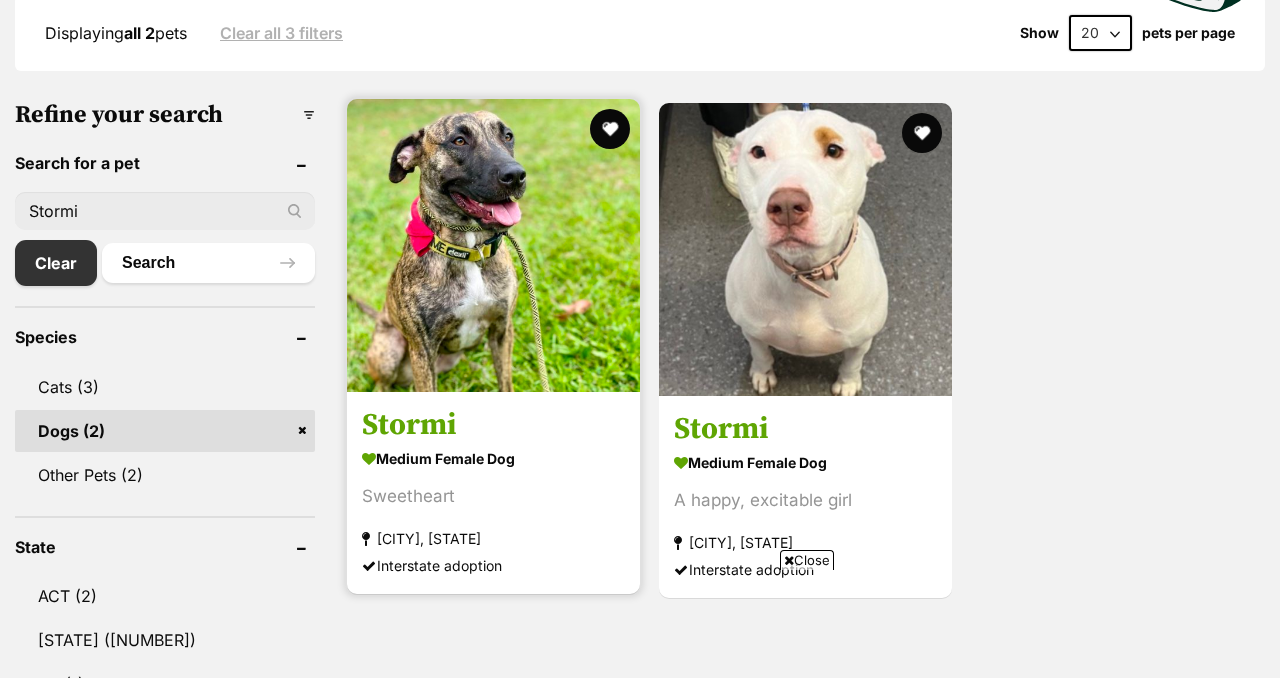 click on "Stormi
medium female Dog
Sweetheart
Cairns, QLD
Interstate adoption" at bounding box center (493, 493) 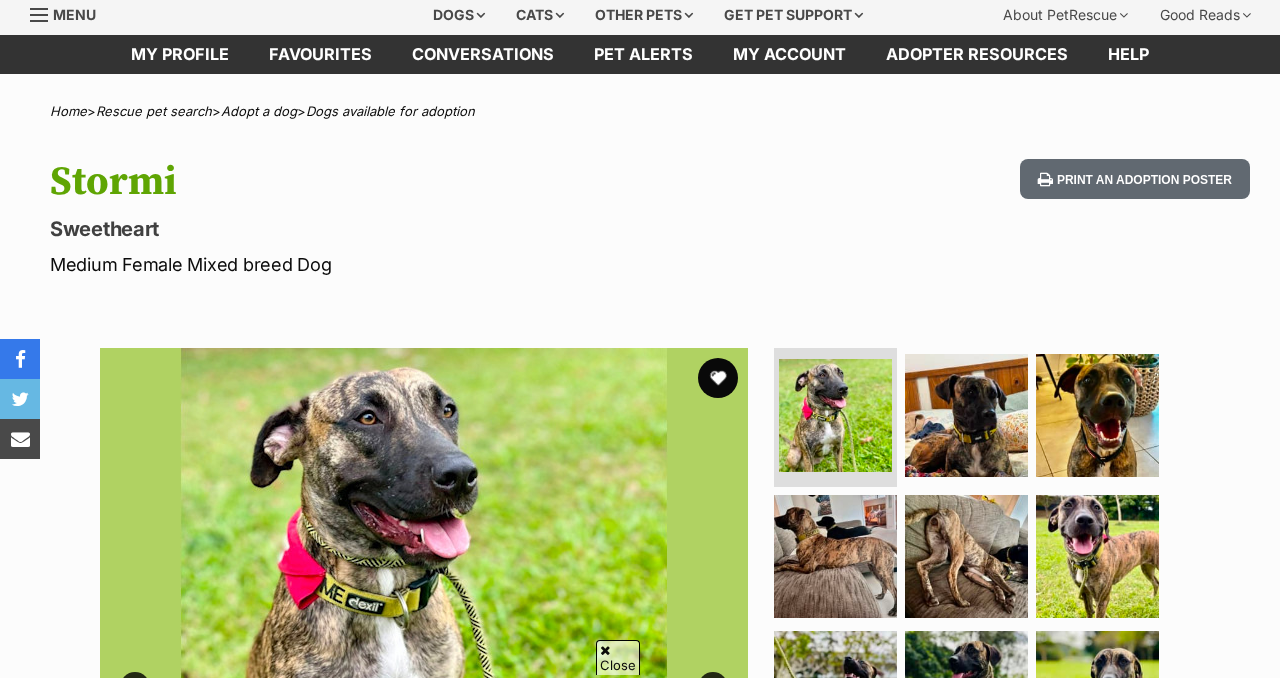scroll, scrollTop: 89, scrollLeft: 0, axis: vertical 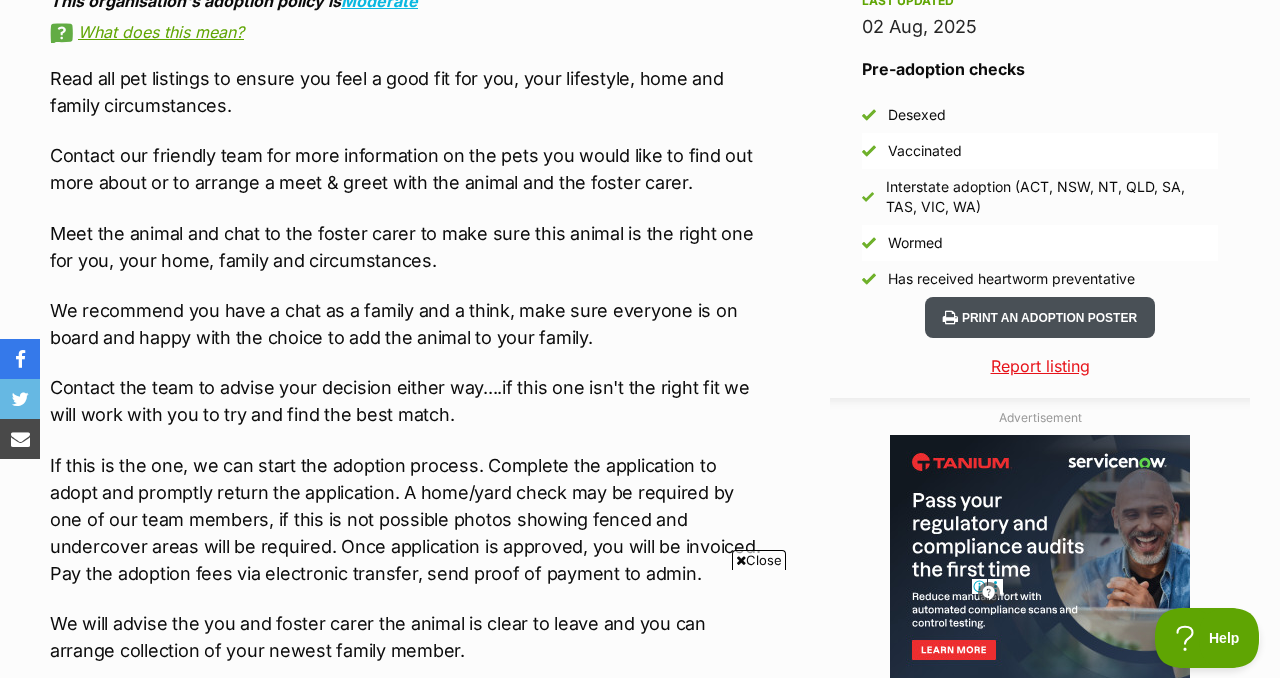 click on "Print an adoption poster" at bounding box center [1040, 317] 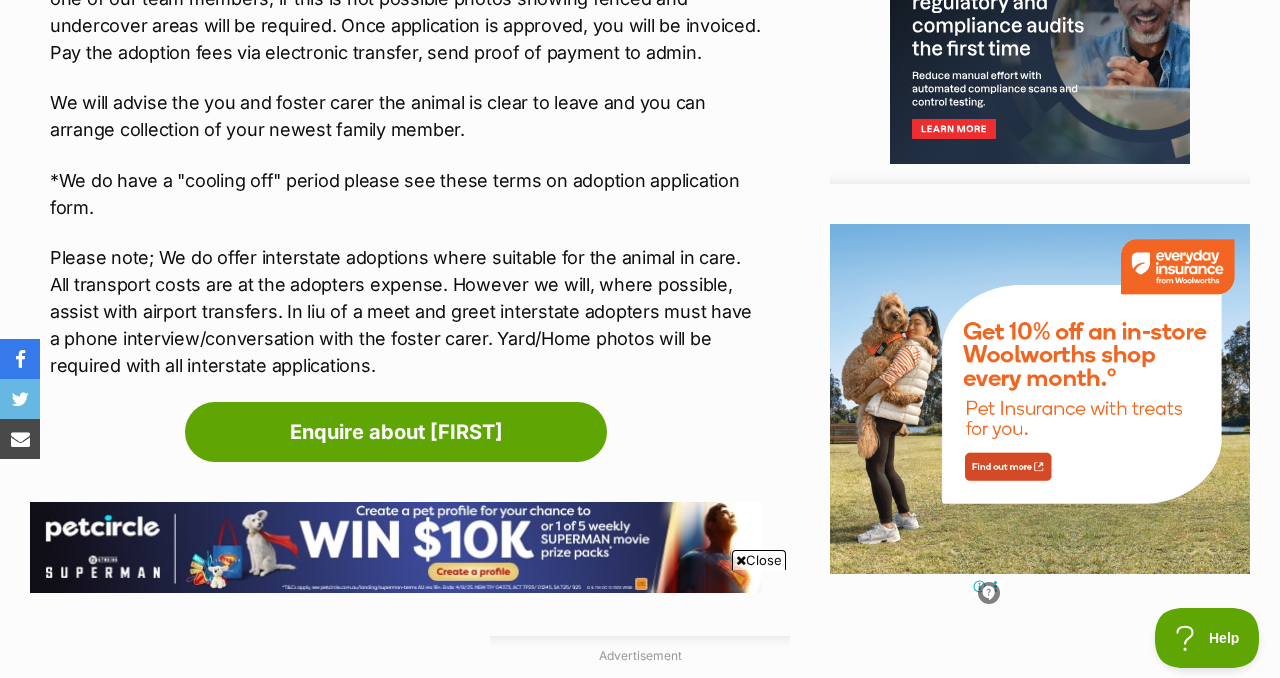 scroll, scrollTop: 2428, scrollLeft: 0, axis: vertical 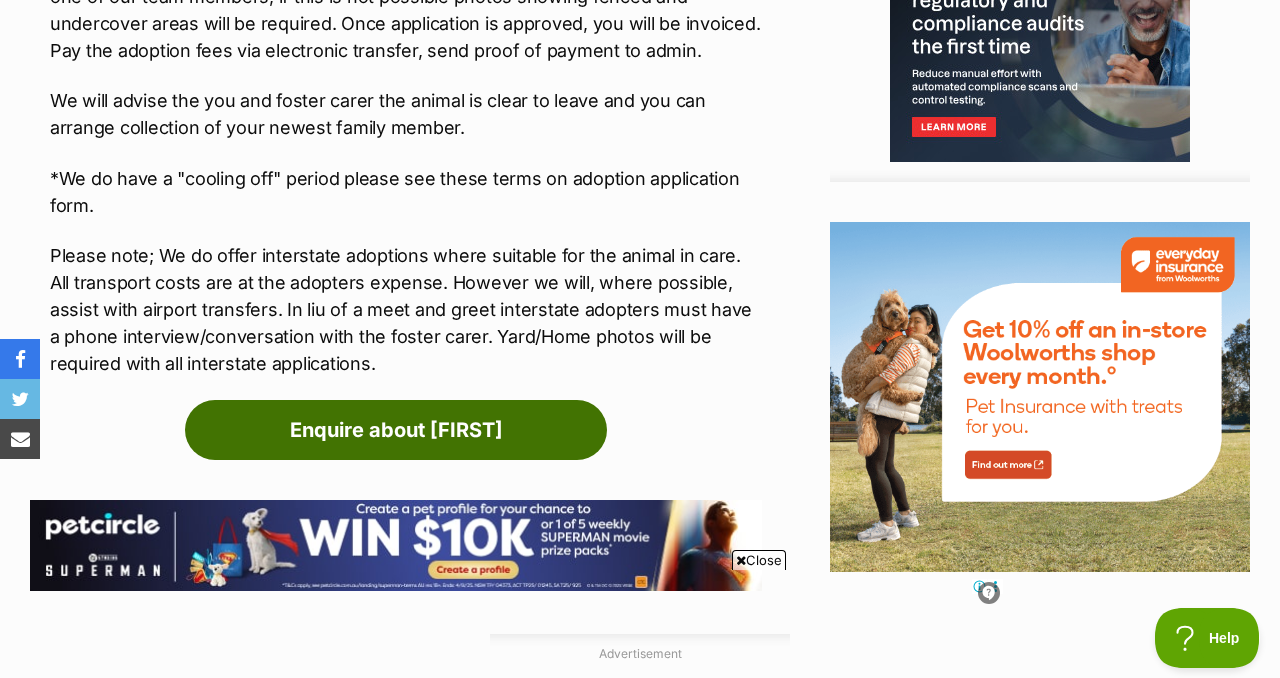 click on "Enquire about Stormi" at bounding box center (396, 430) 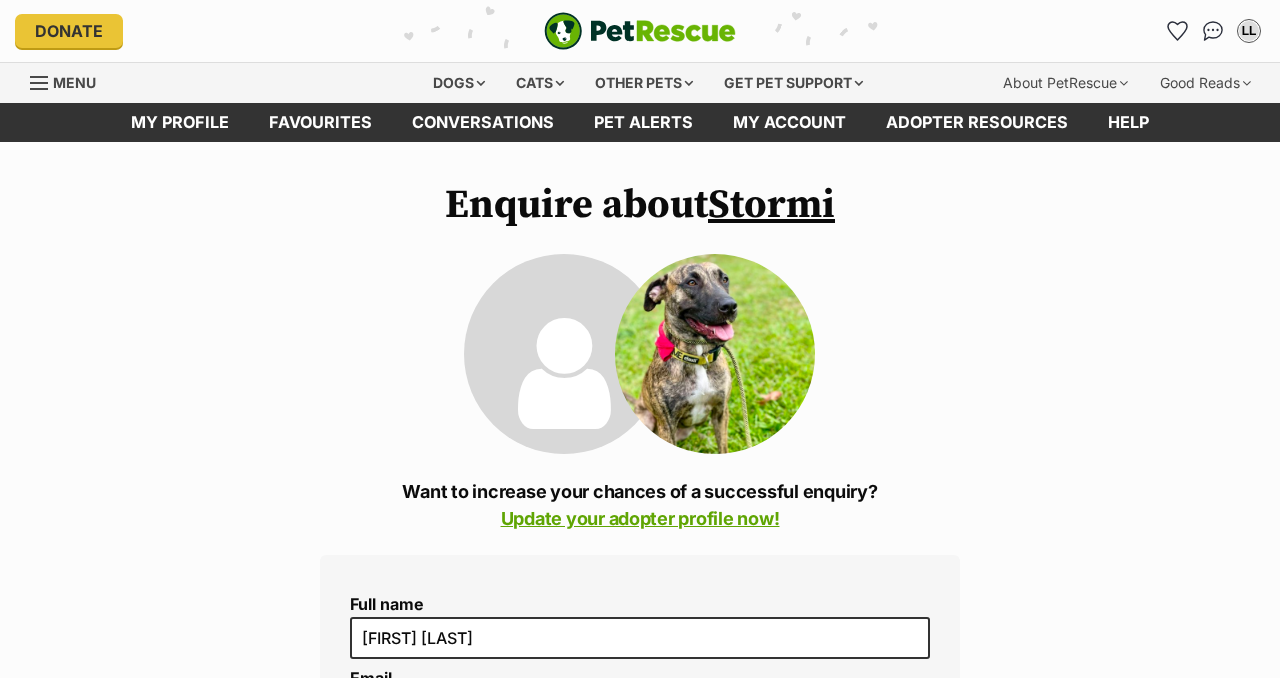 scroll, scrollTop: 0, scrollLeft: 0, axis: both 